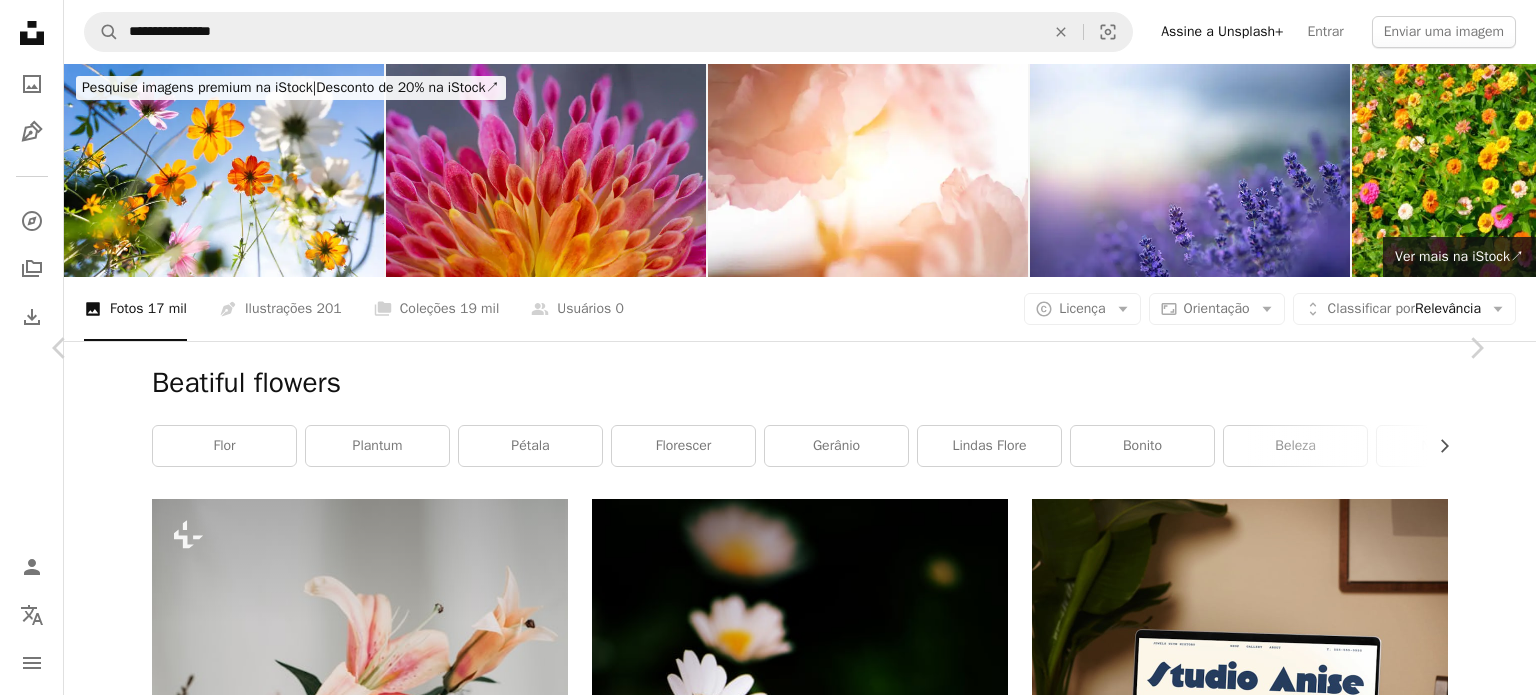 scroll, scrollTop: 22716, scrollLeft: 0, axis: vertical 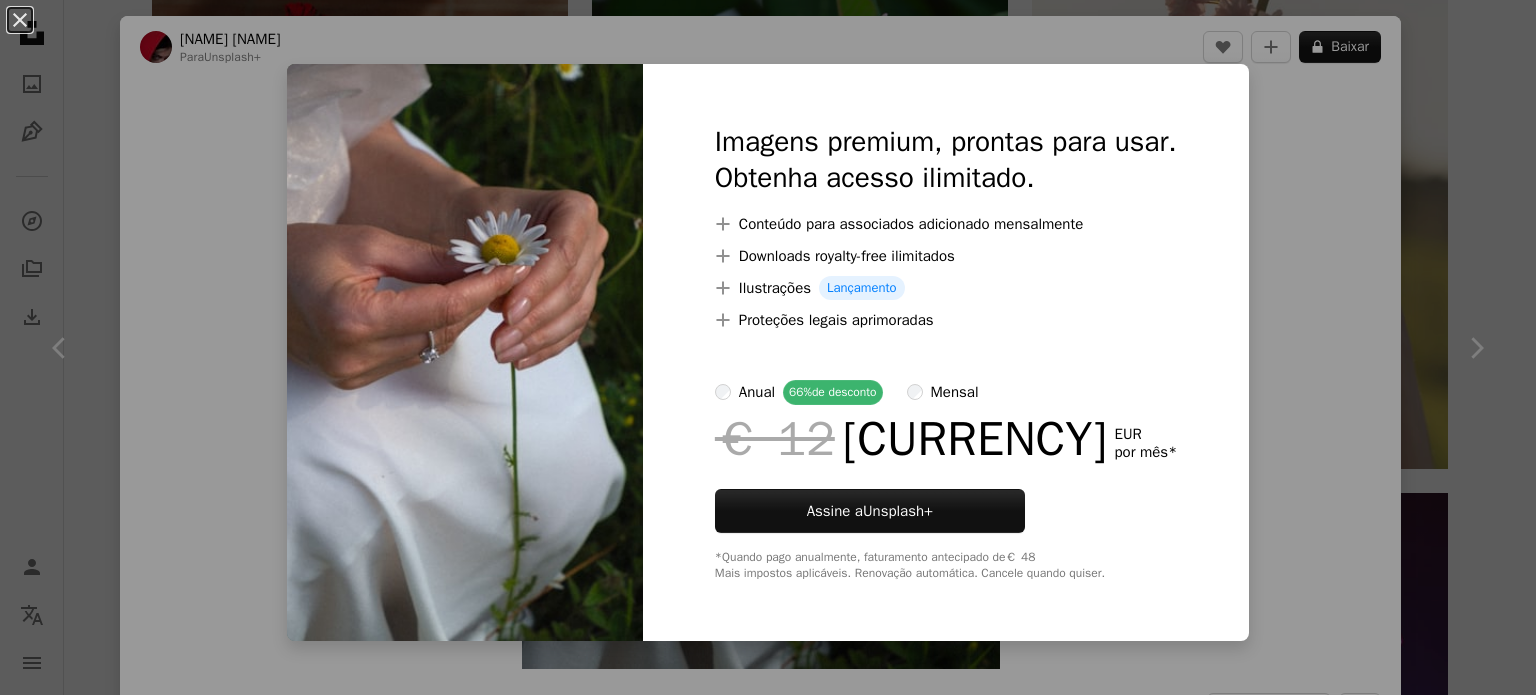 click on "An X shape Imagens premium, prontas para usar. Obtenha acesso ilimitado. A plus sign Conteúdo para associados adicionado mensalmente A plus sign Downloads royalty-free ilimitados A plus sign Ilustrações  Lançamento A plus sign Proteções legais aprimoradas anual 66%  de desconto mensal € 12   € 4 EUR por mês * Assine a  Unsplash+ *Quando pago anualmente, faturamento antecipado de  € 48 Mais impostos aplicáveis. Renovação automática. Cancele quando quiser." at bounding box center [768, 347] 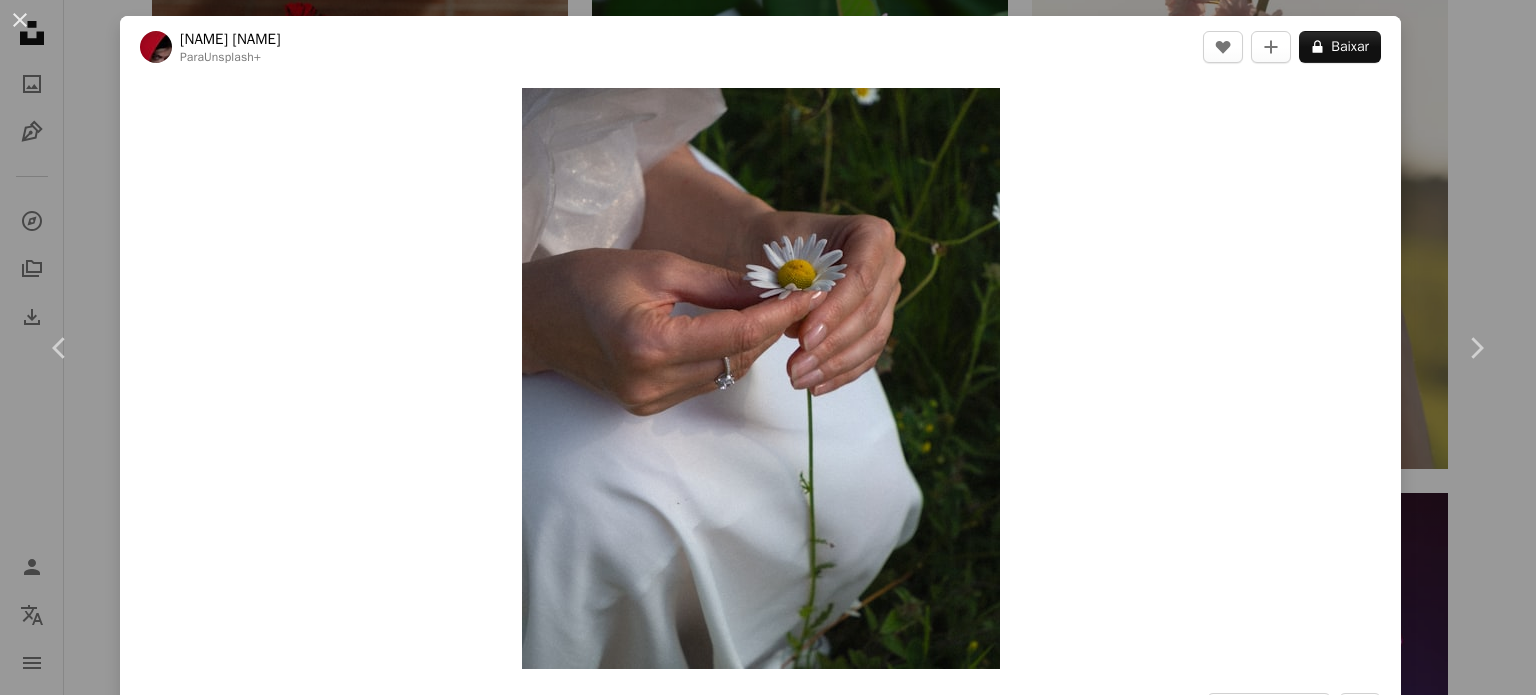 scroll, scrollTop: 16, scrollLeft: 0, axis: vertical 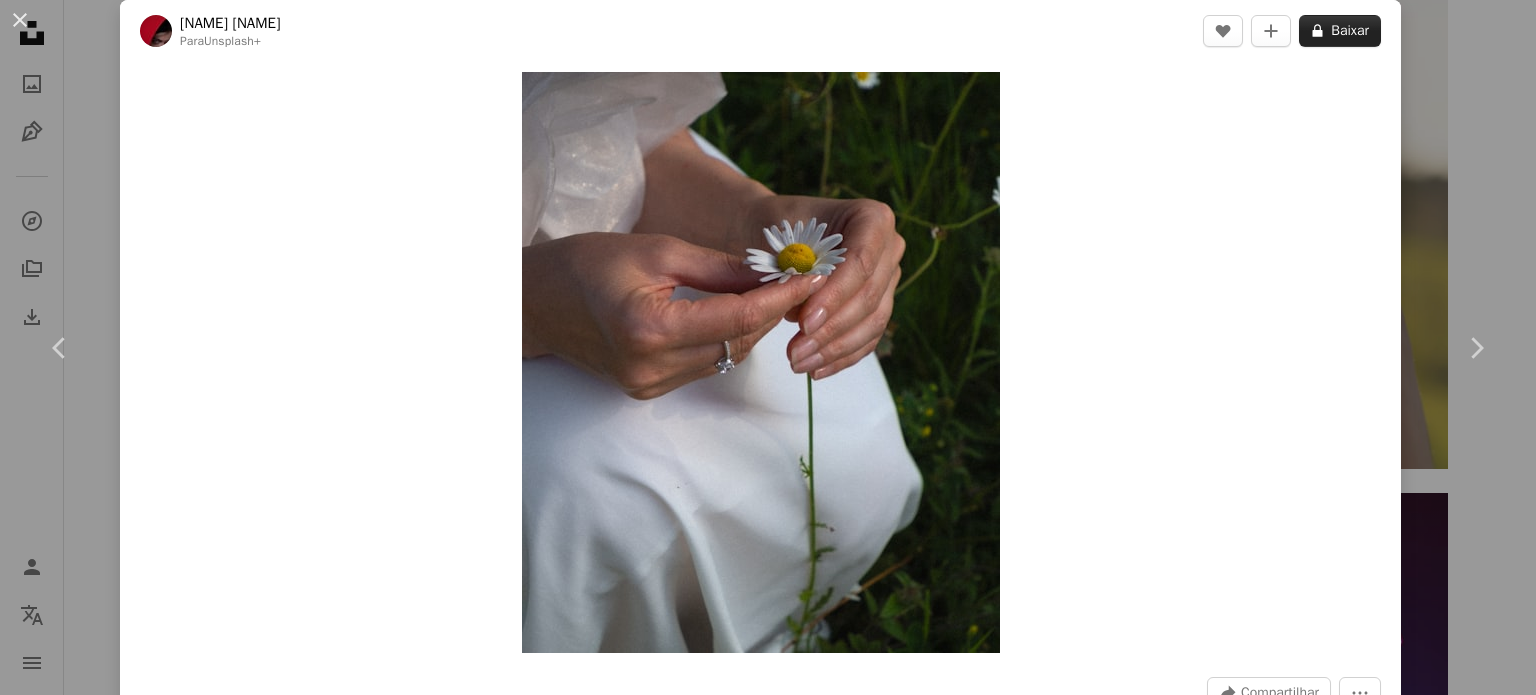 click at bounding box center [1318, 31] 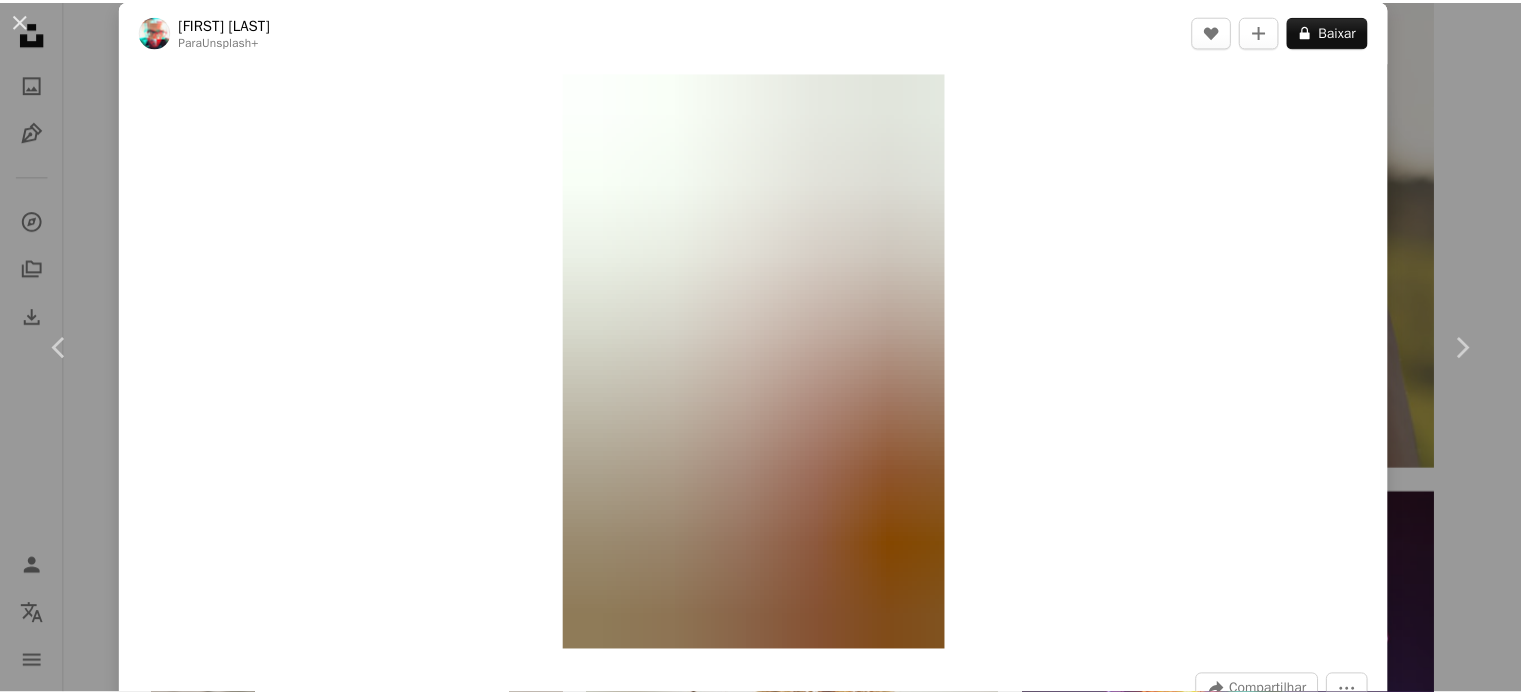 scroll, scrollTop: 0, scrollLeft: 0, axis: both 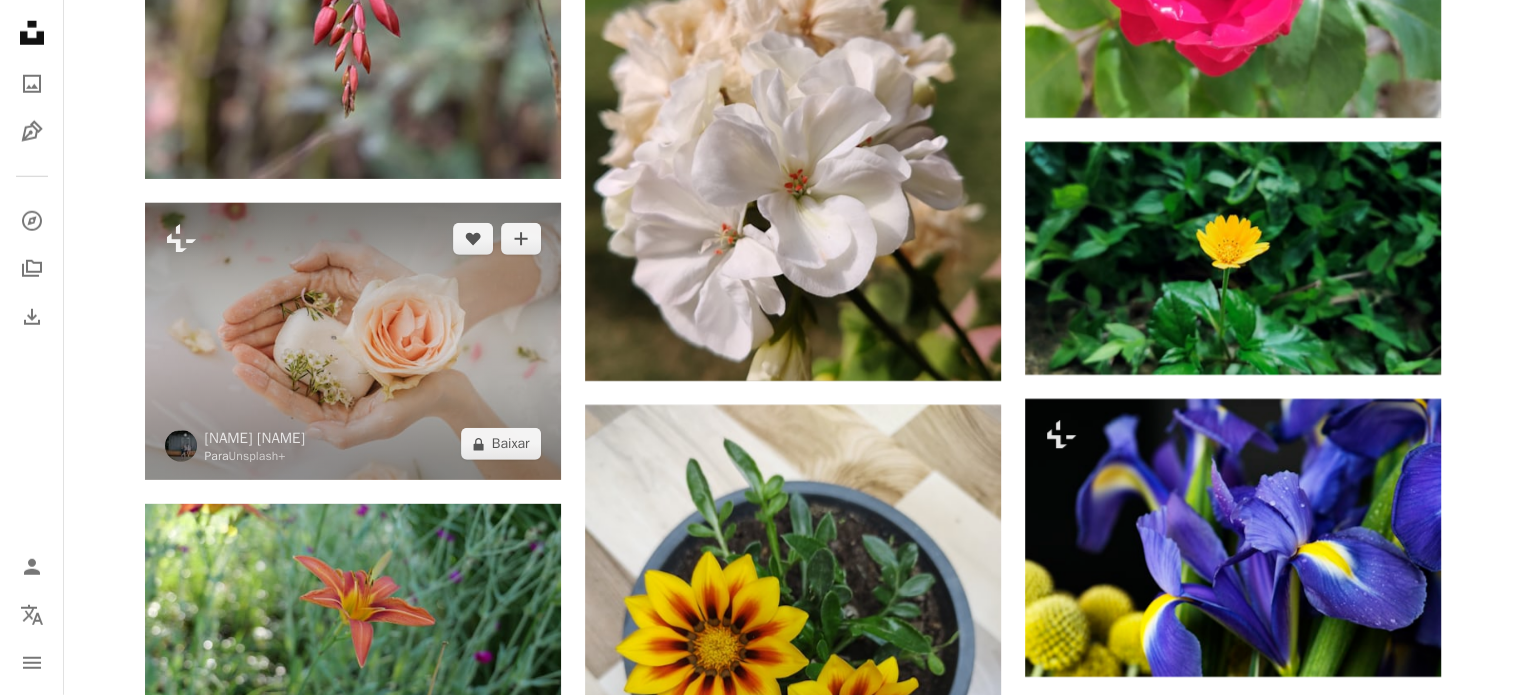 click at bounding box center [353, 341] 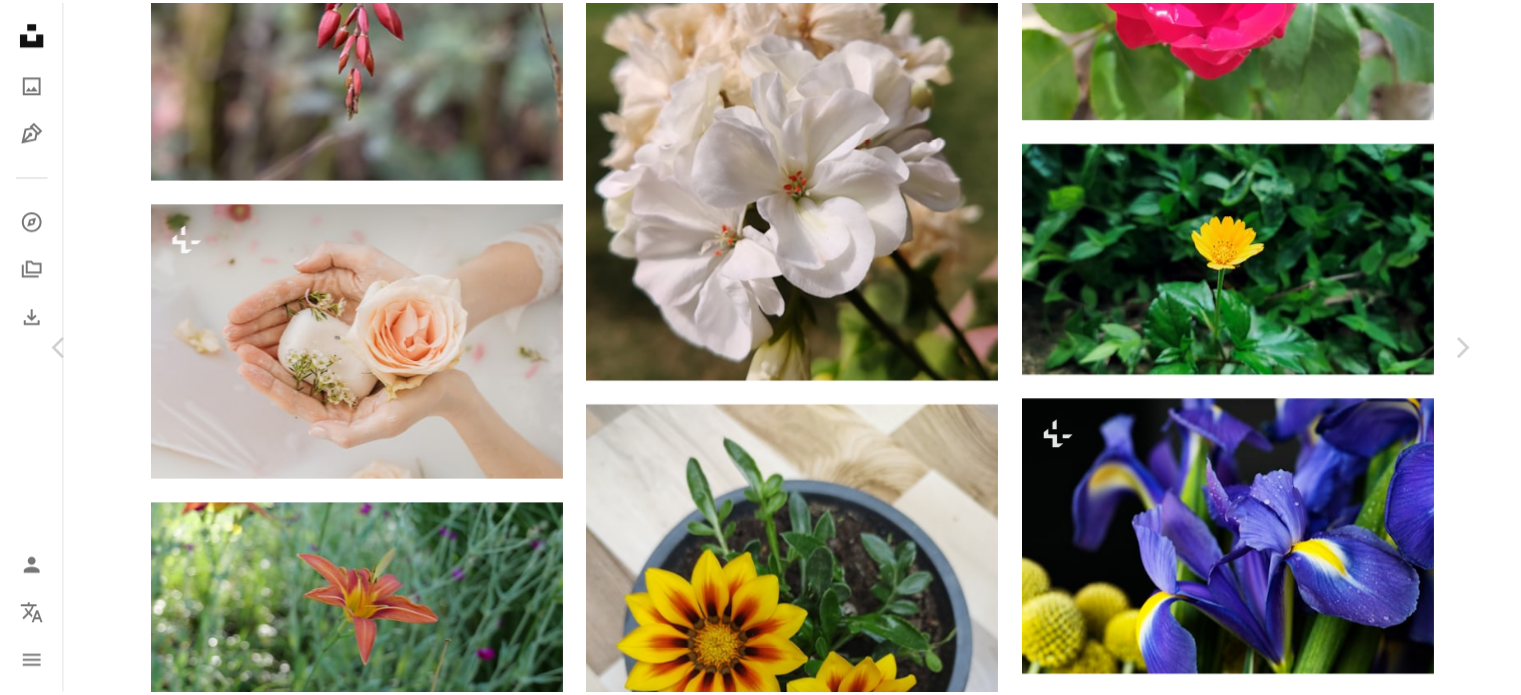 scroll, scrollTop: 21076, scrollLeft: 0, axis: vertical 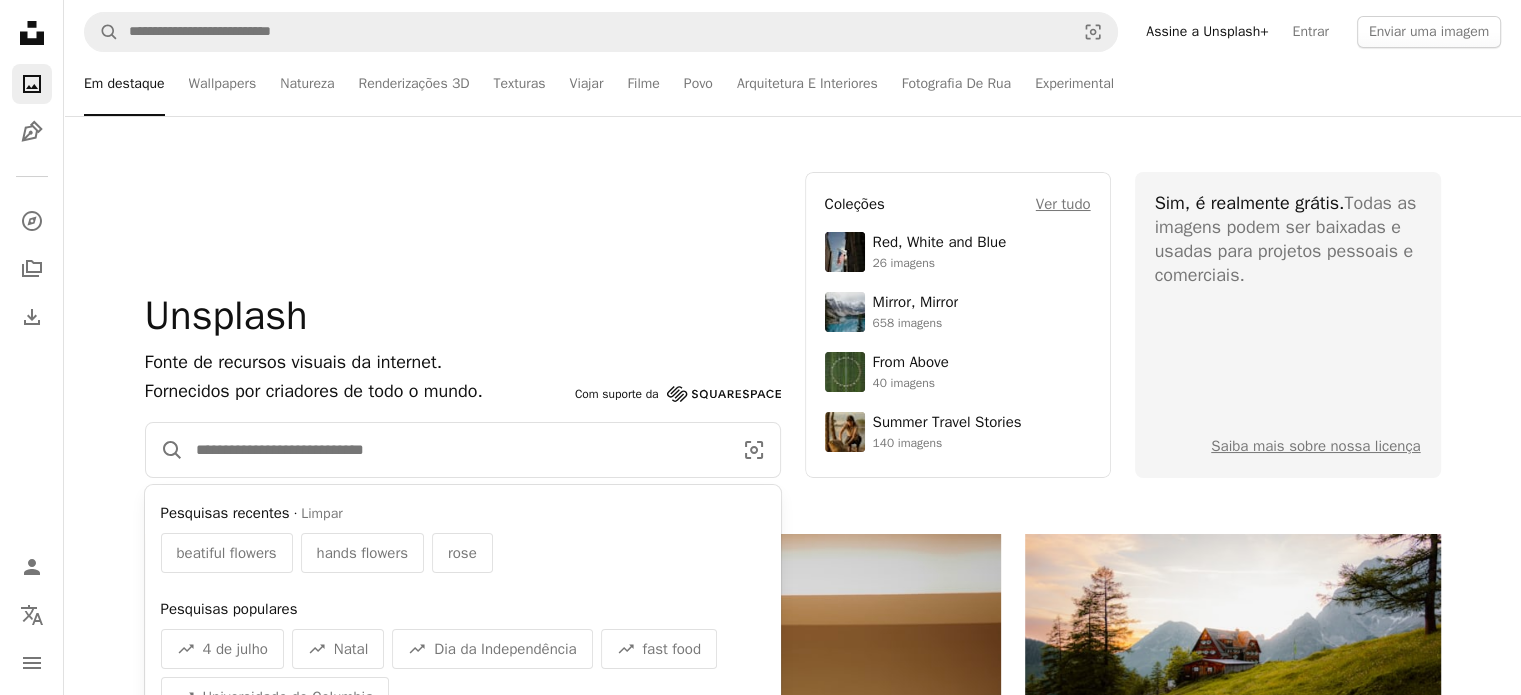 click at bounding box center [456, 450] 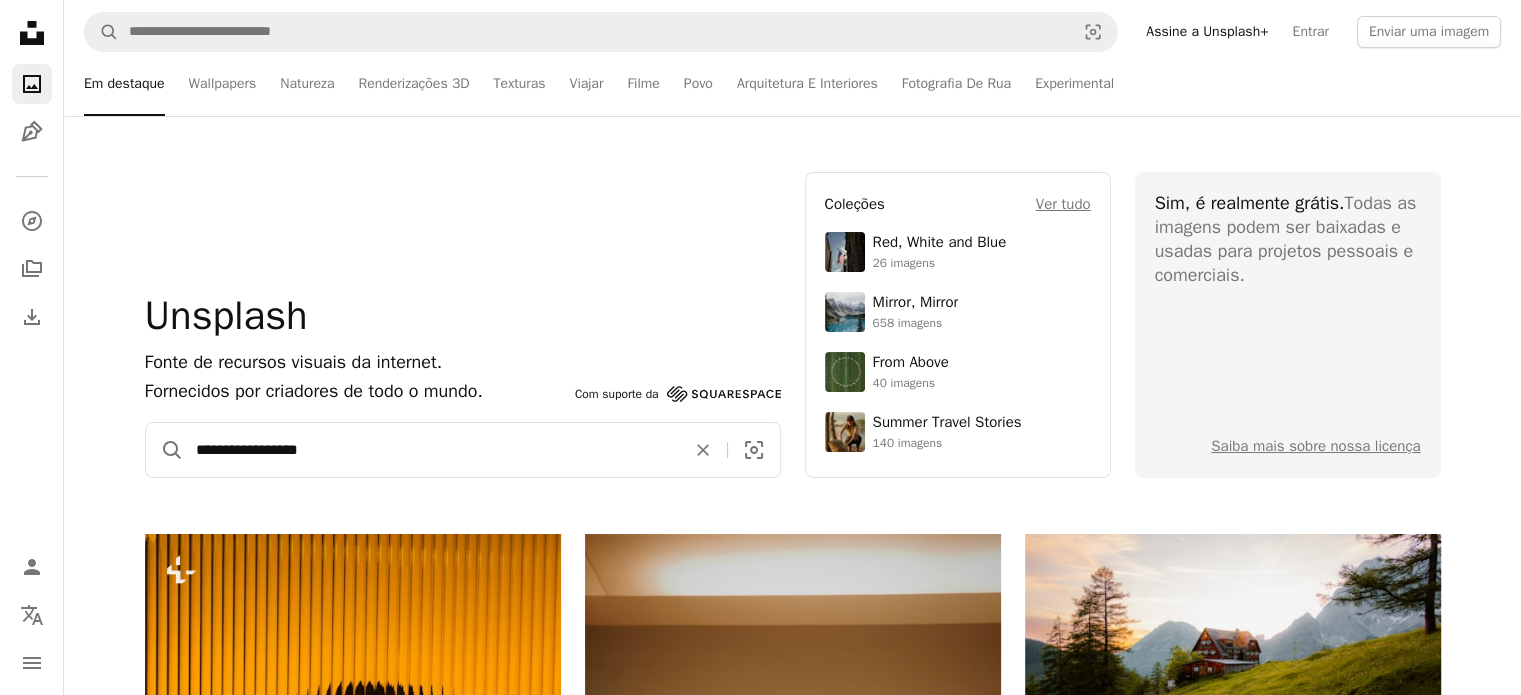 type on "**********" 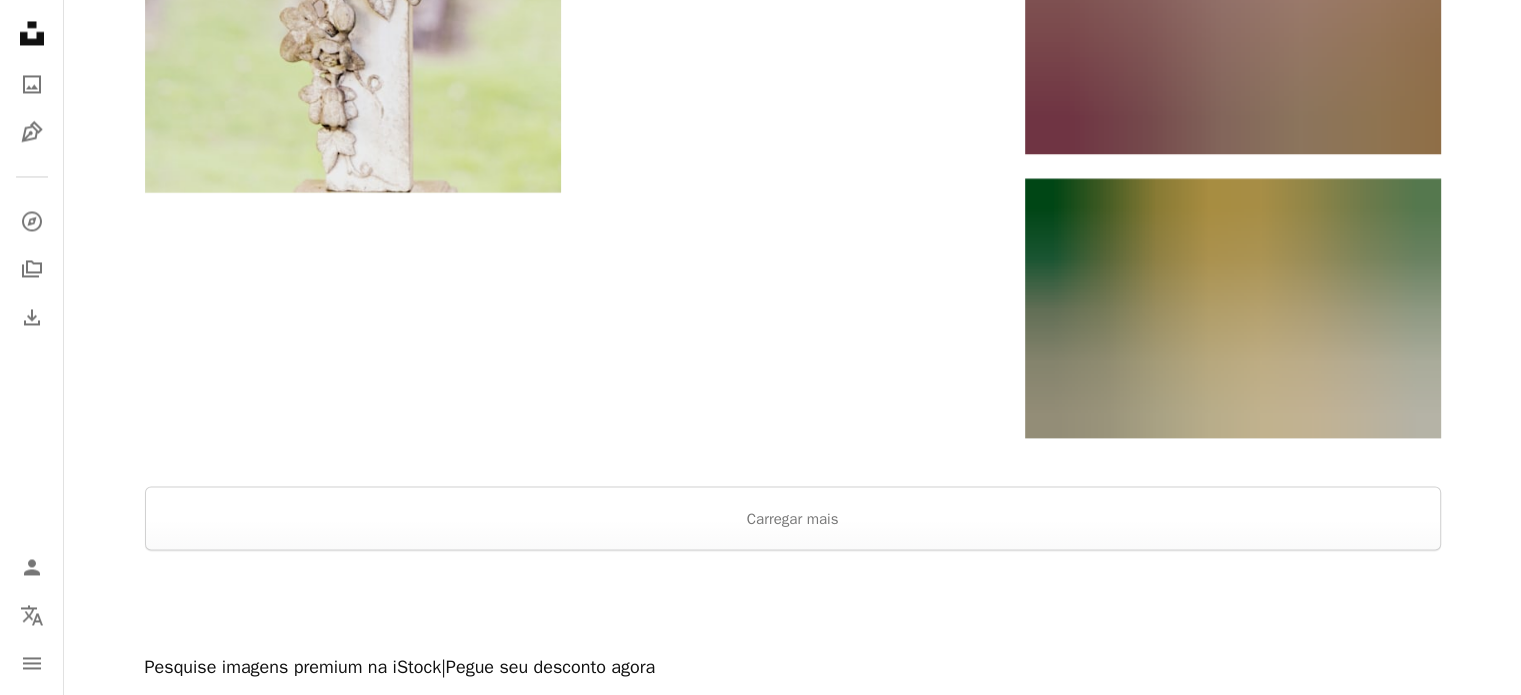 scroll, scrollTop: 3527, scrollLeft: 0, axis: vertical 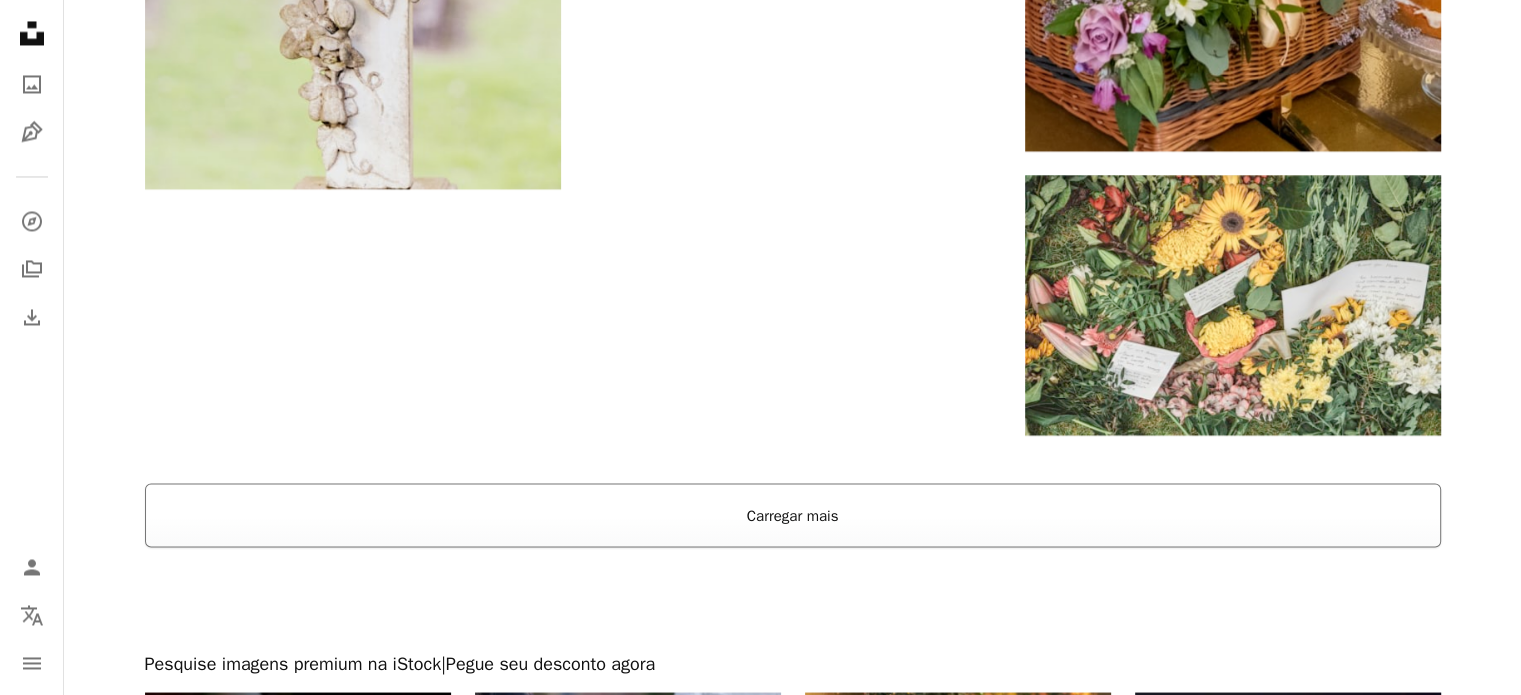 click on "Carregar mais" at bounding box center [793, 515] 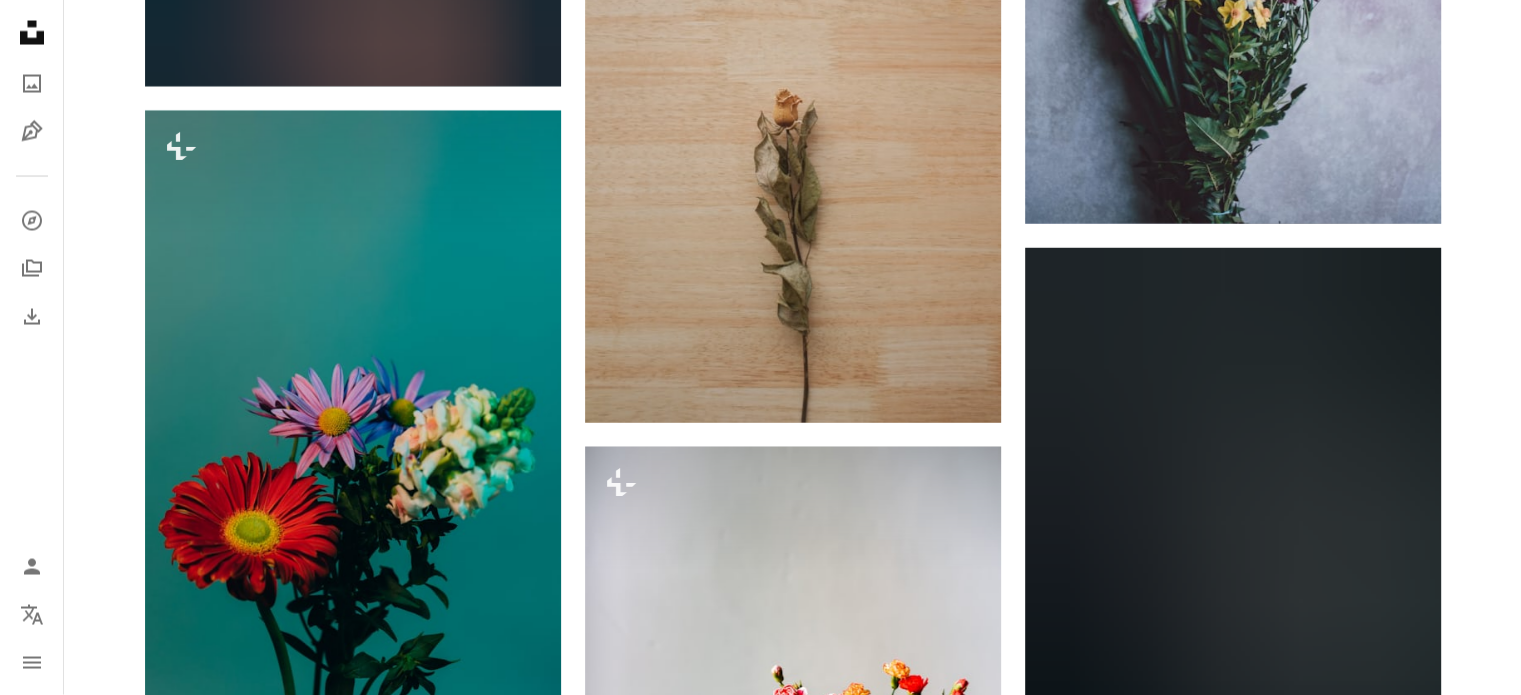 scroll, scrollTop: 19212, scrollLeft: 0, axis: vertical 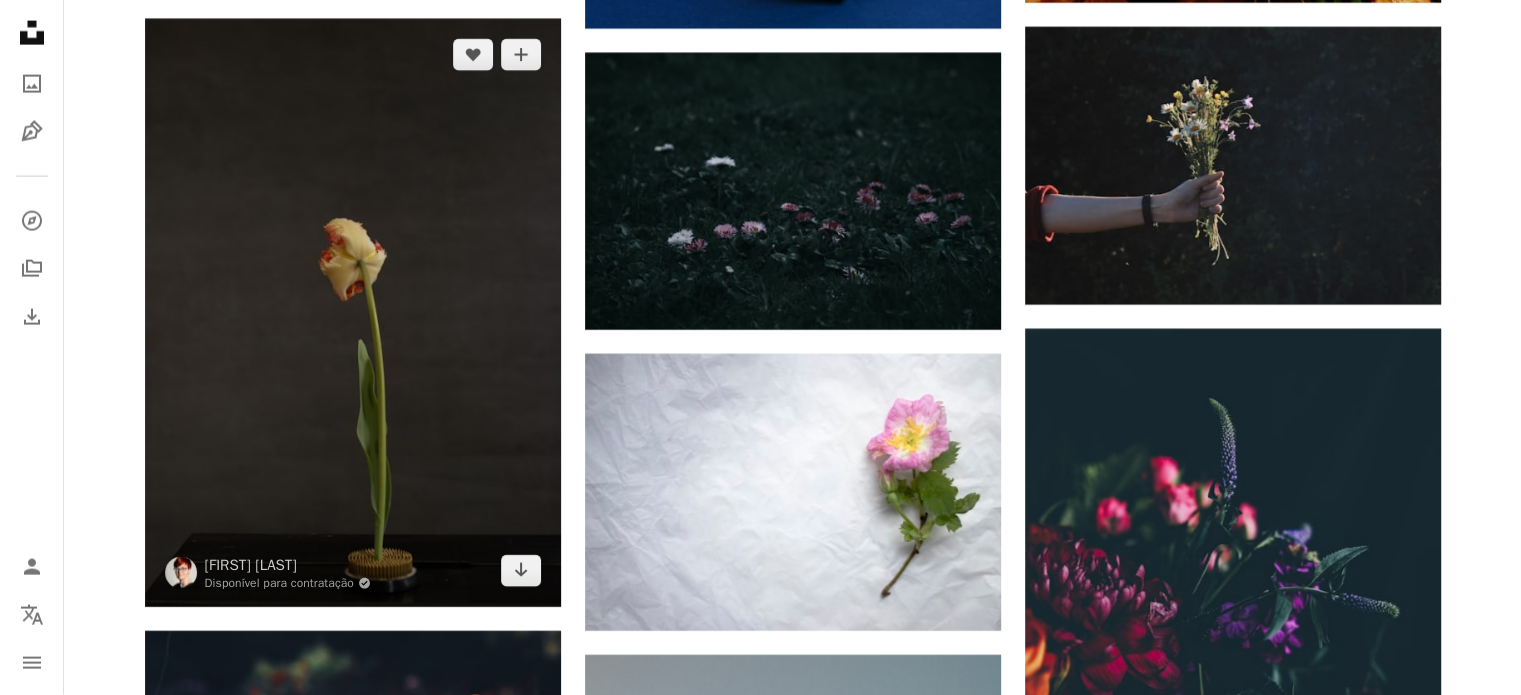 click at bounding box center (353, 313) 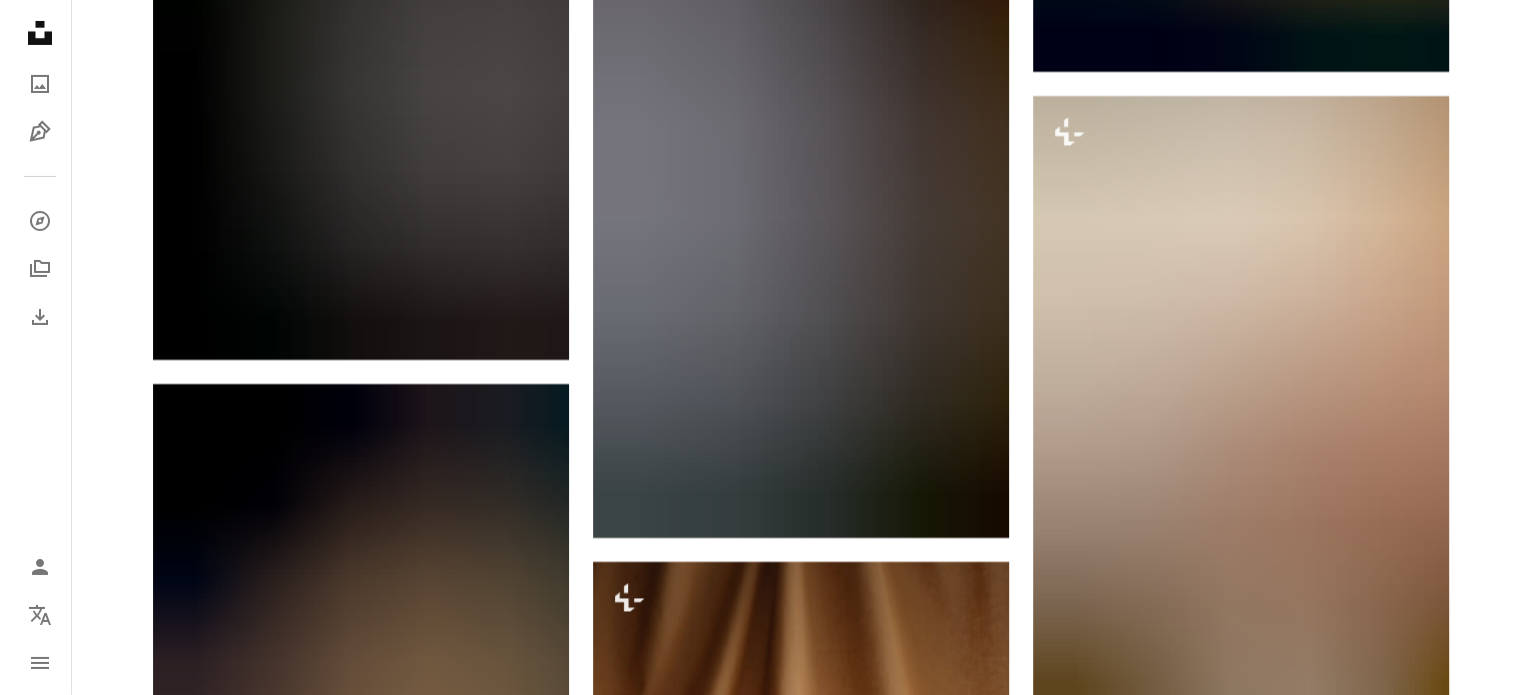 scroll, scrollTop: 30219, scrollLeft: 0, axis: vertical 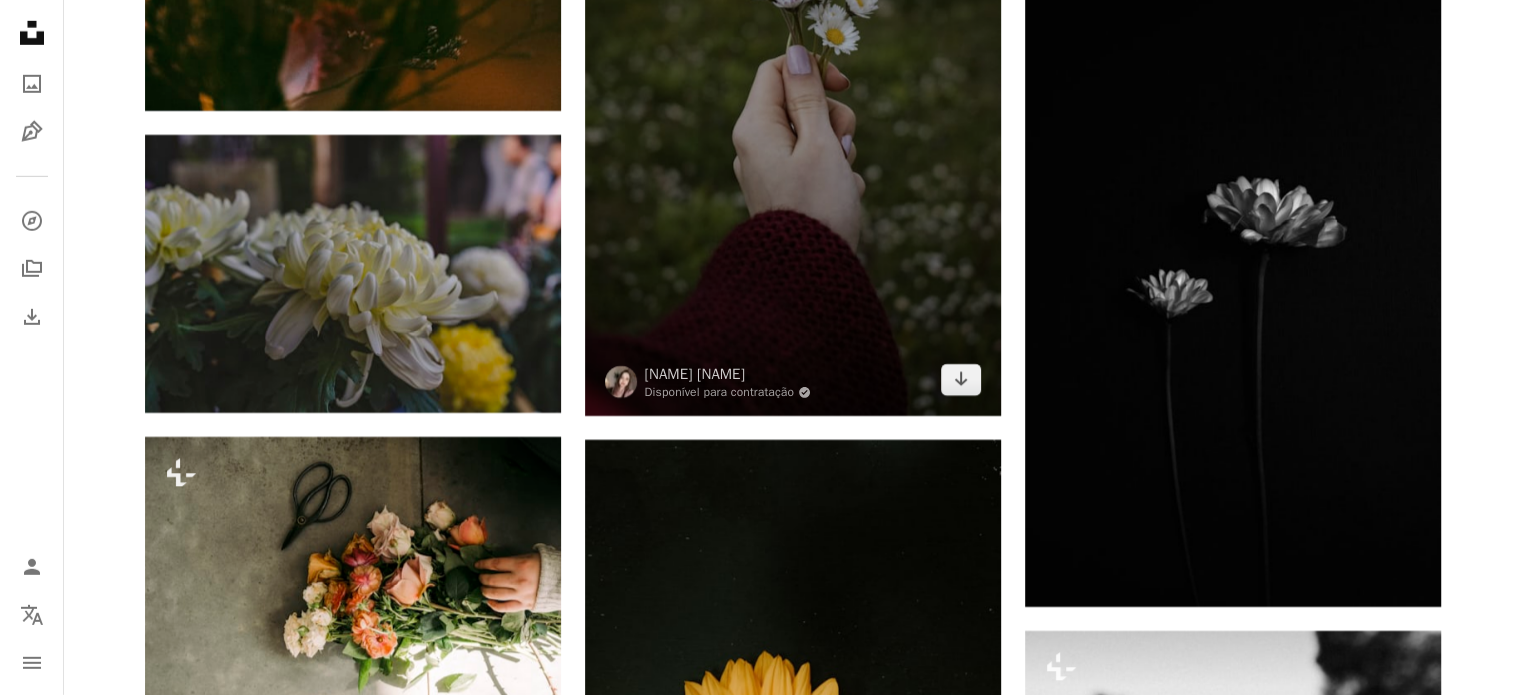 click at bounding box center [793, 103] 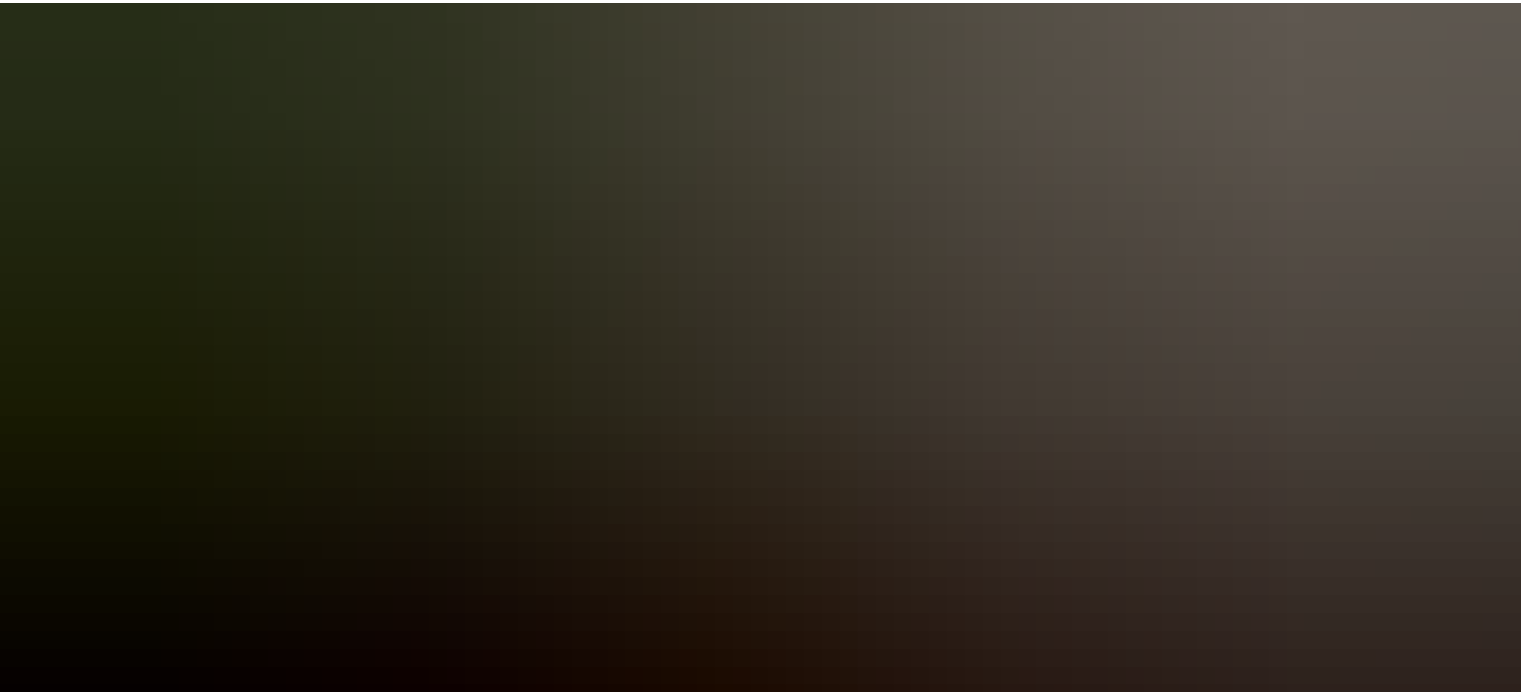 scroll, scrollTop: 1567, scrollLeft: 0, axis: vertical 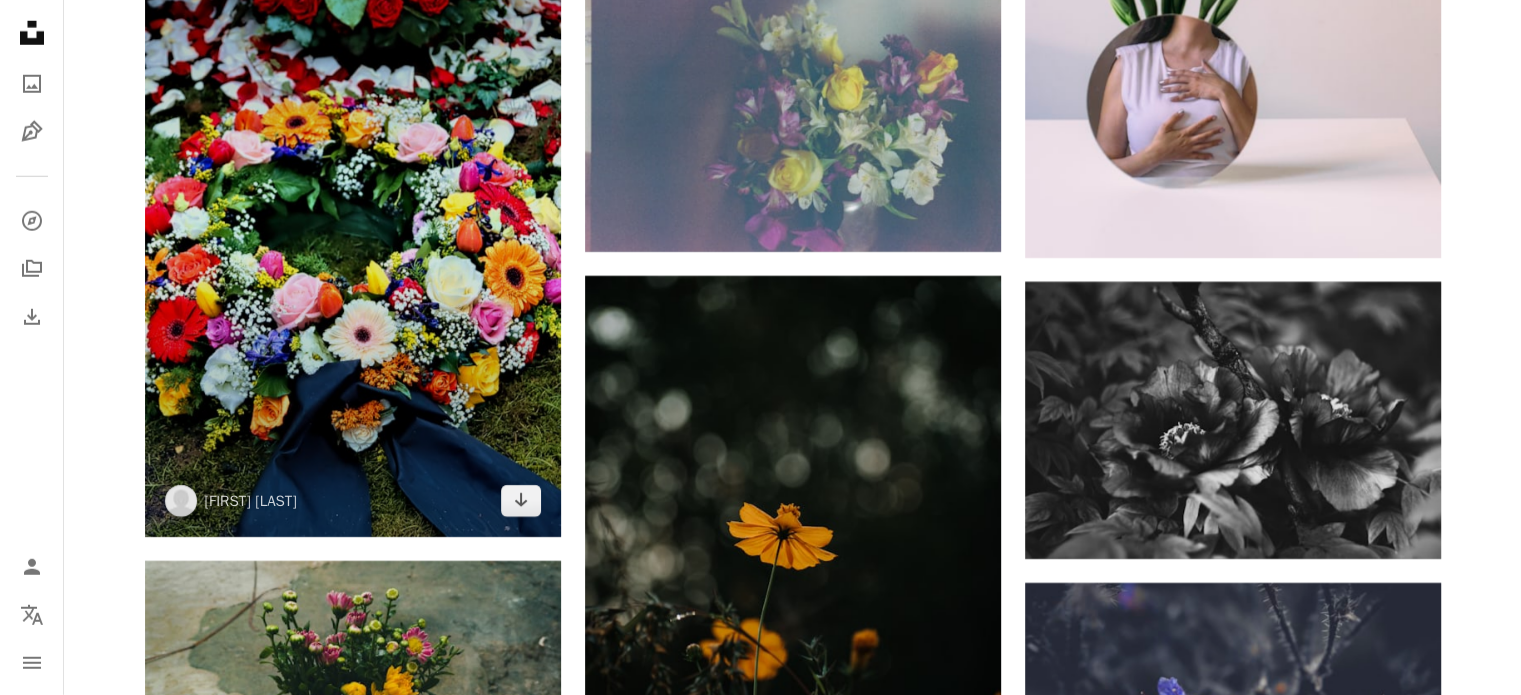 click at bounding box center (353, 225) 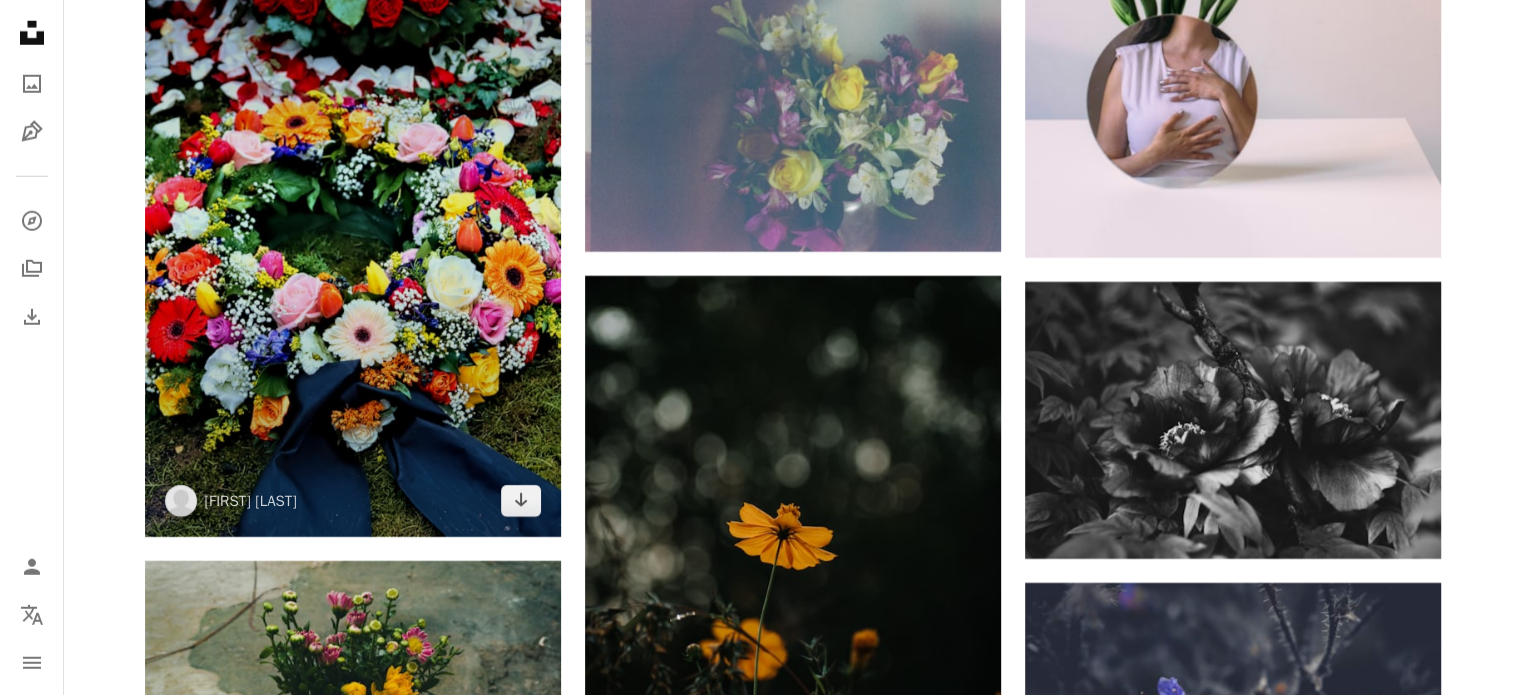 click at bounding box center (353, 225) 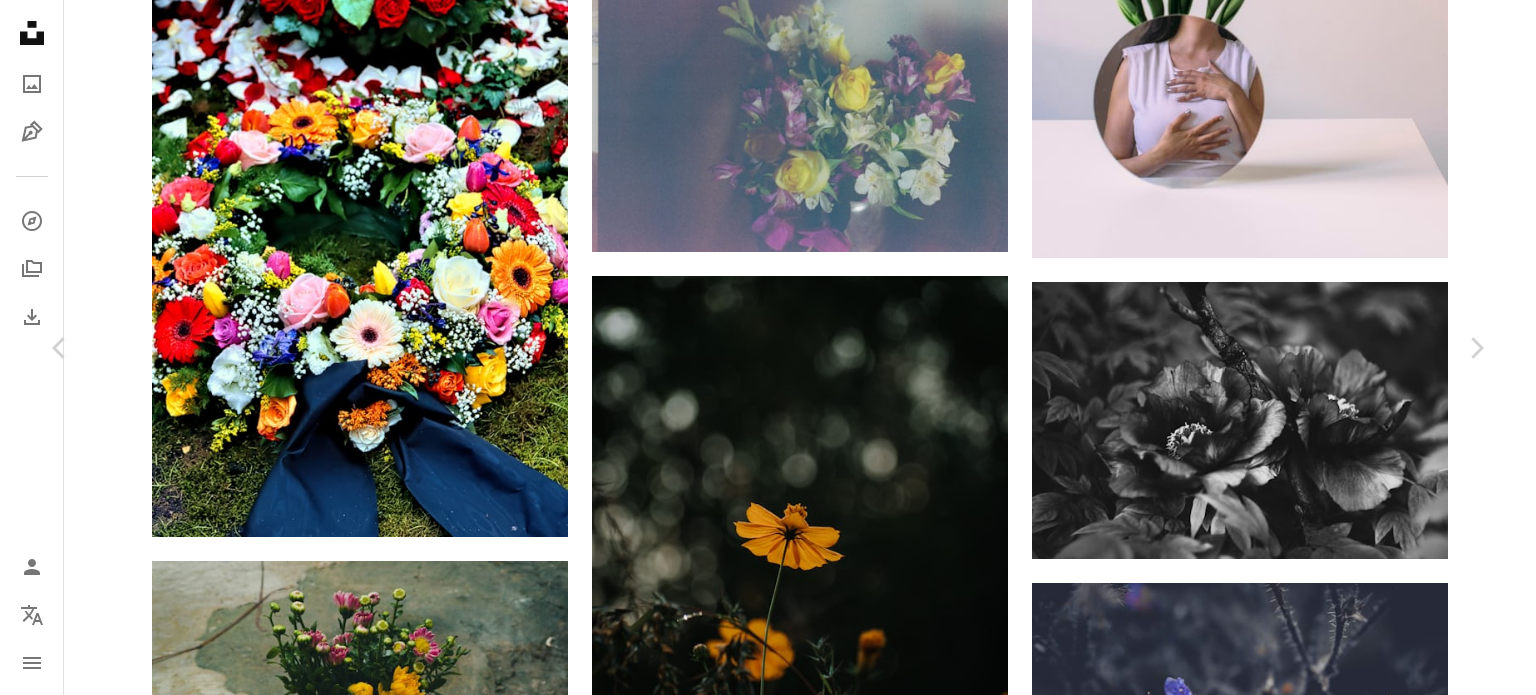 scroll, scrollTop: 7263, scrollLeft: 0, axis: vertical 